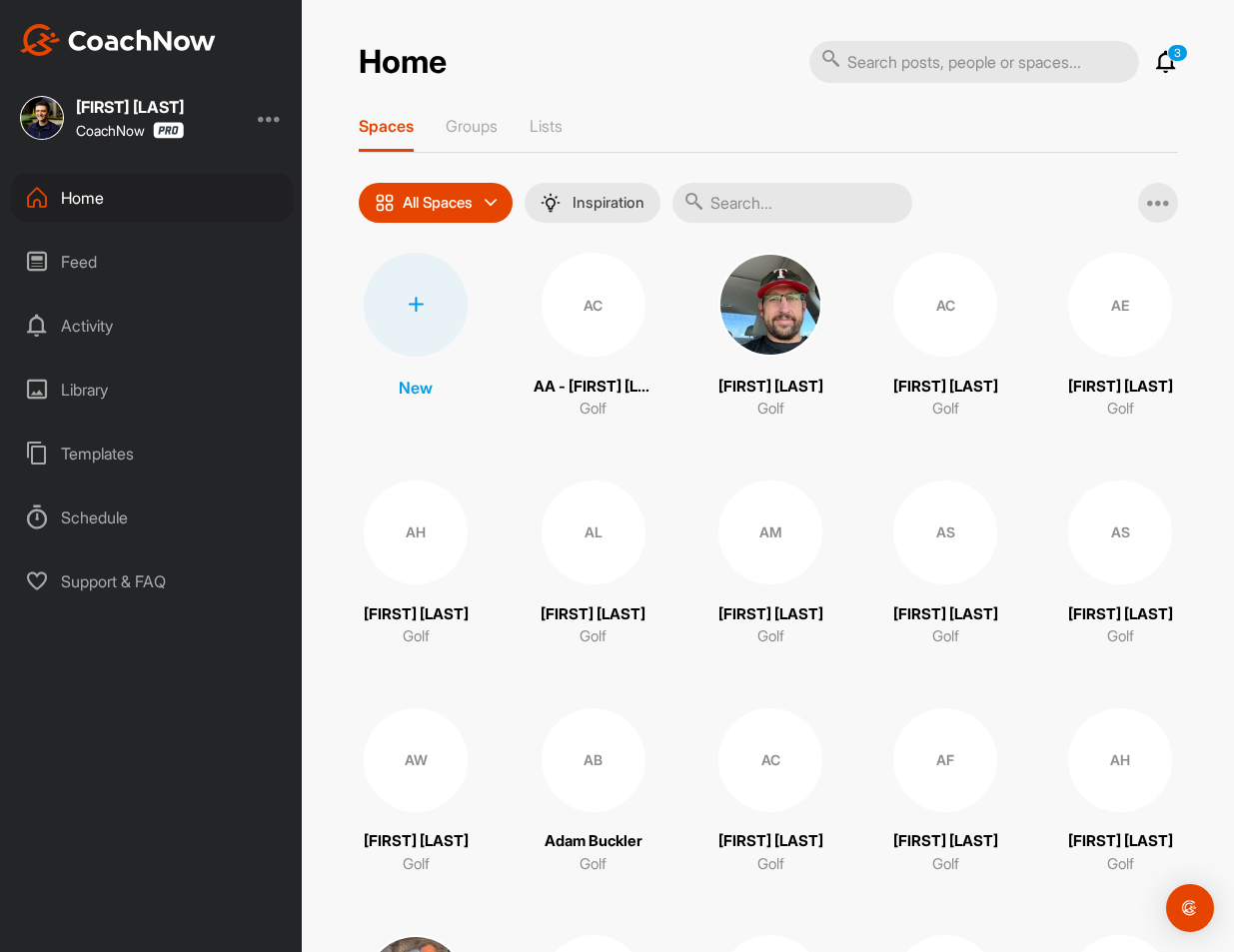 scroll, scrollTop: 0, scrollLeft: 0, axis: both 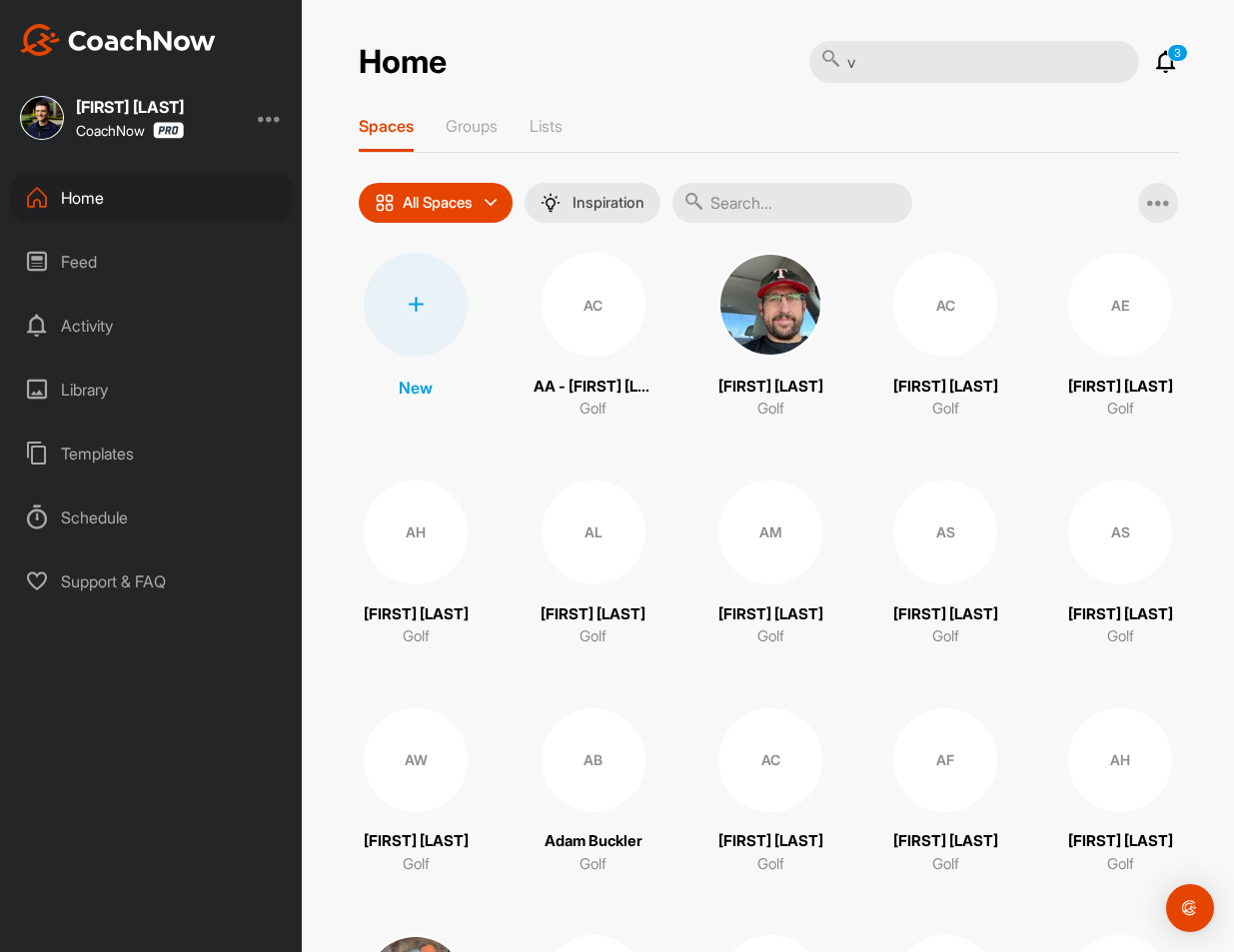type on "vu" 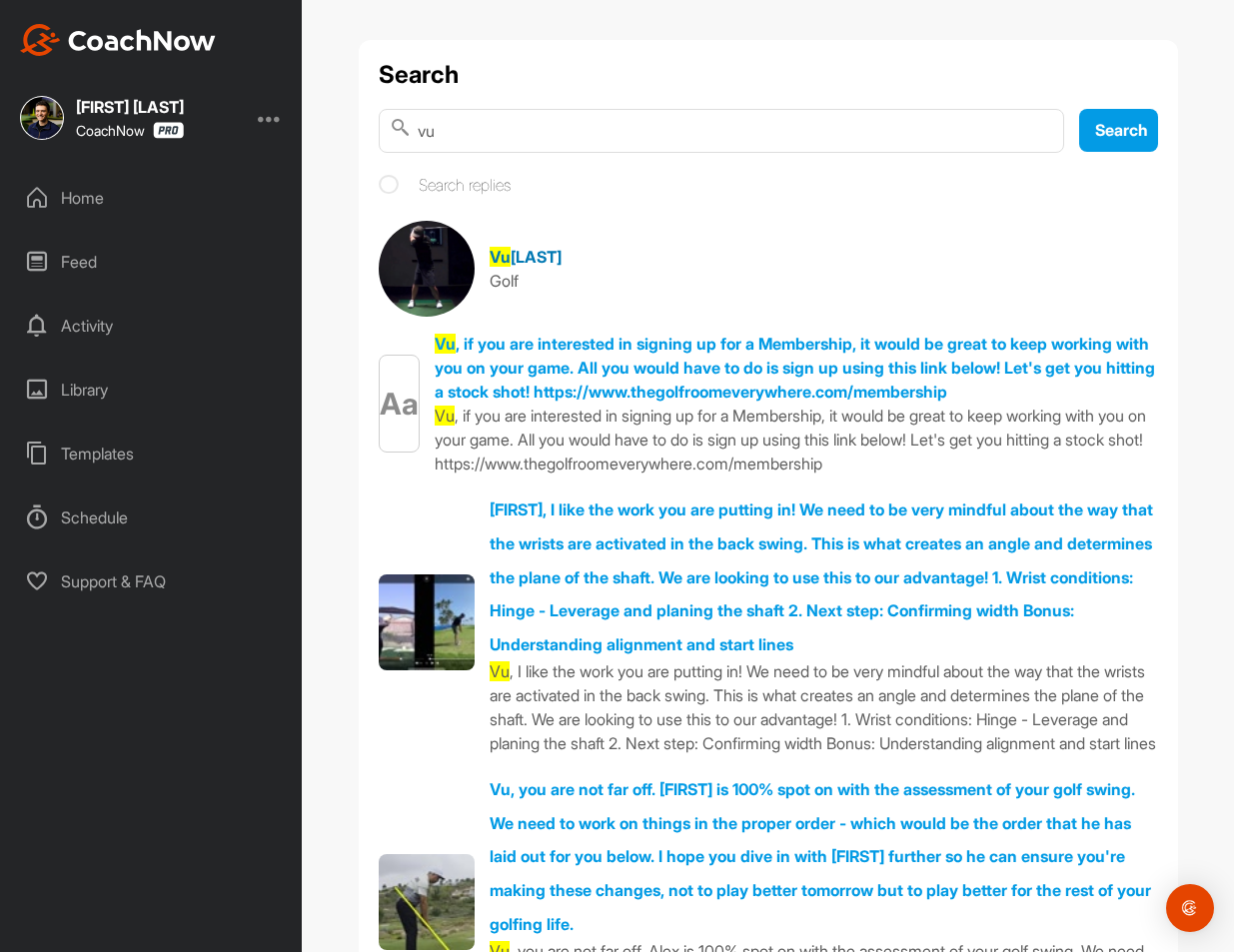 click at bounding box center (427, 269) 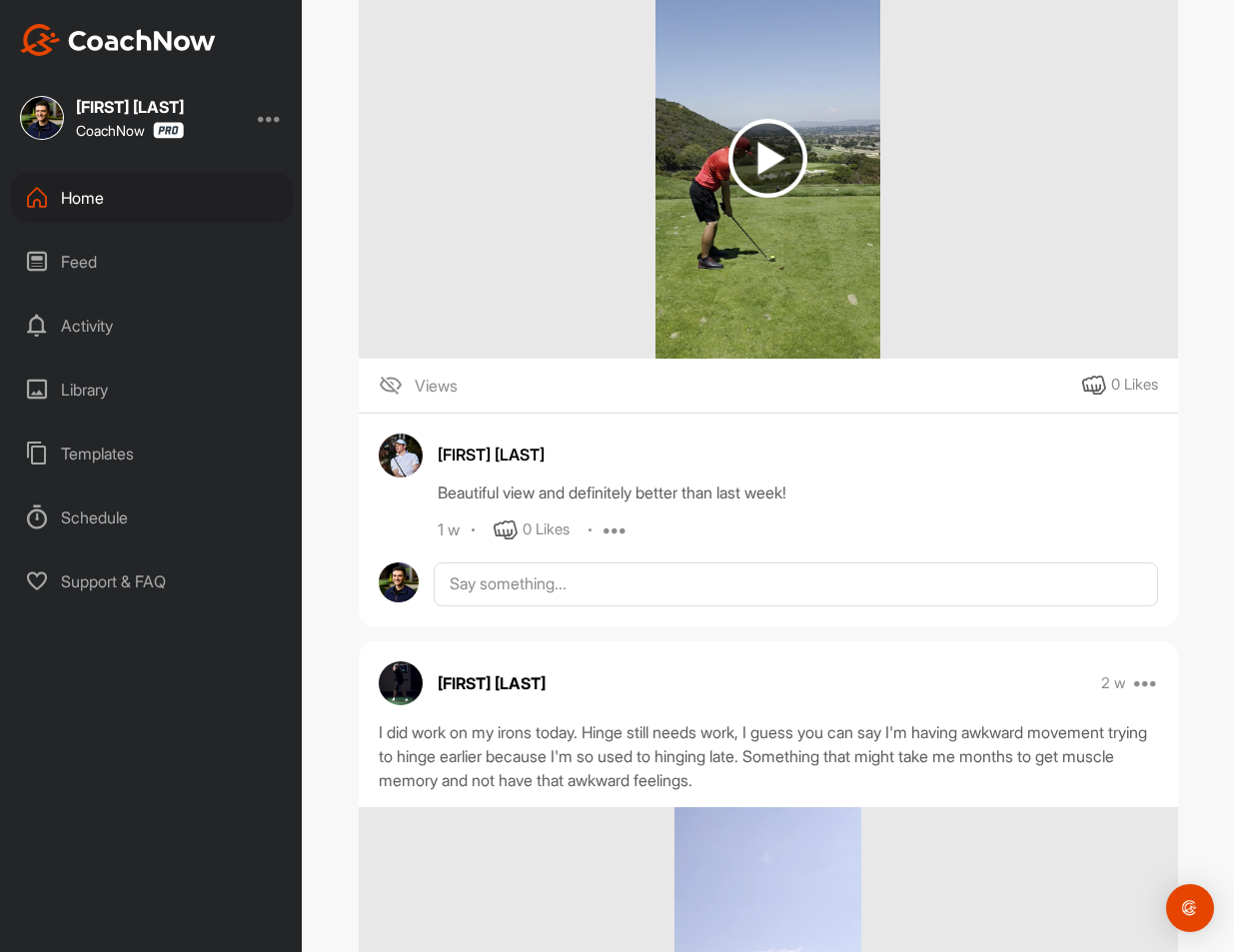 scroll, scrollTop: 0, scrollLeft: 0, axis: both 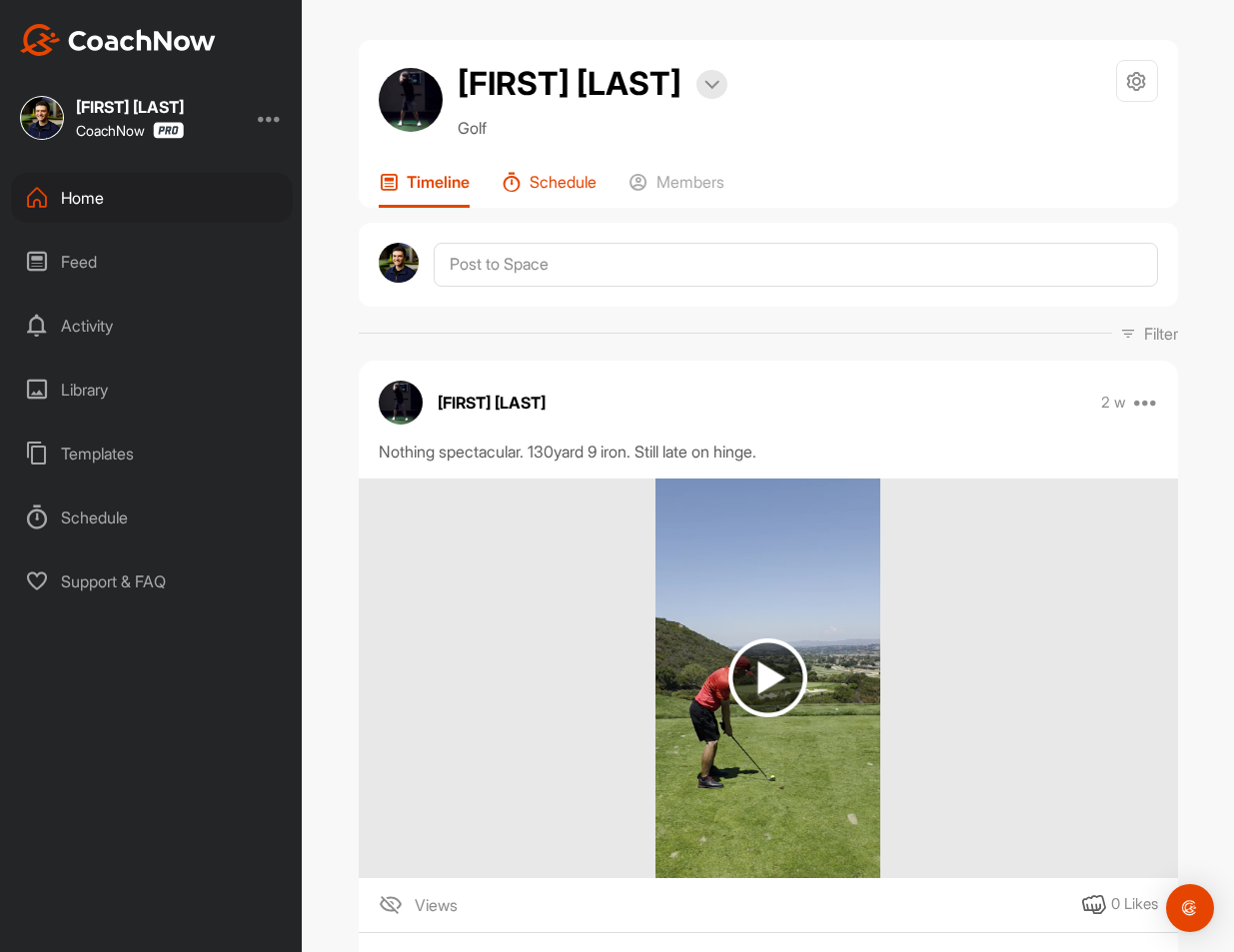 click on "Schedule" at bounding box center (563, 182) 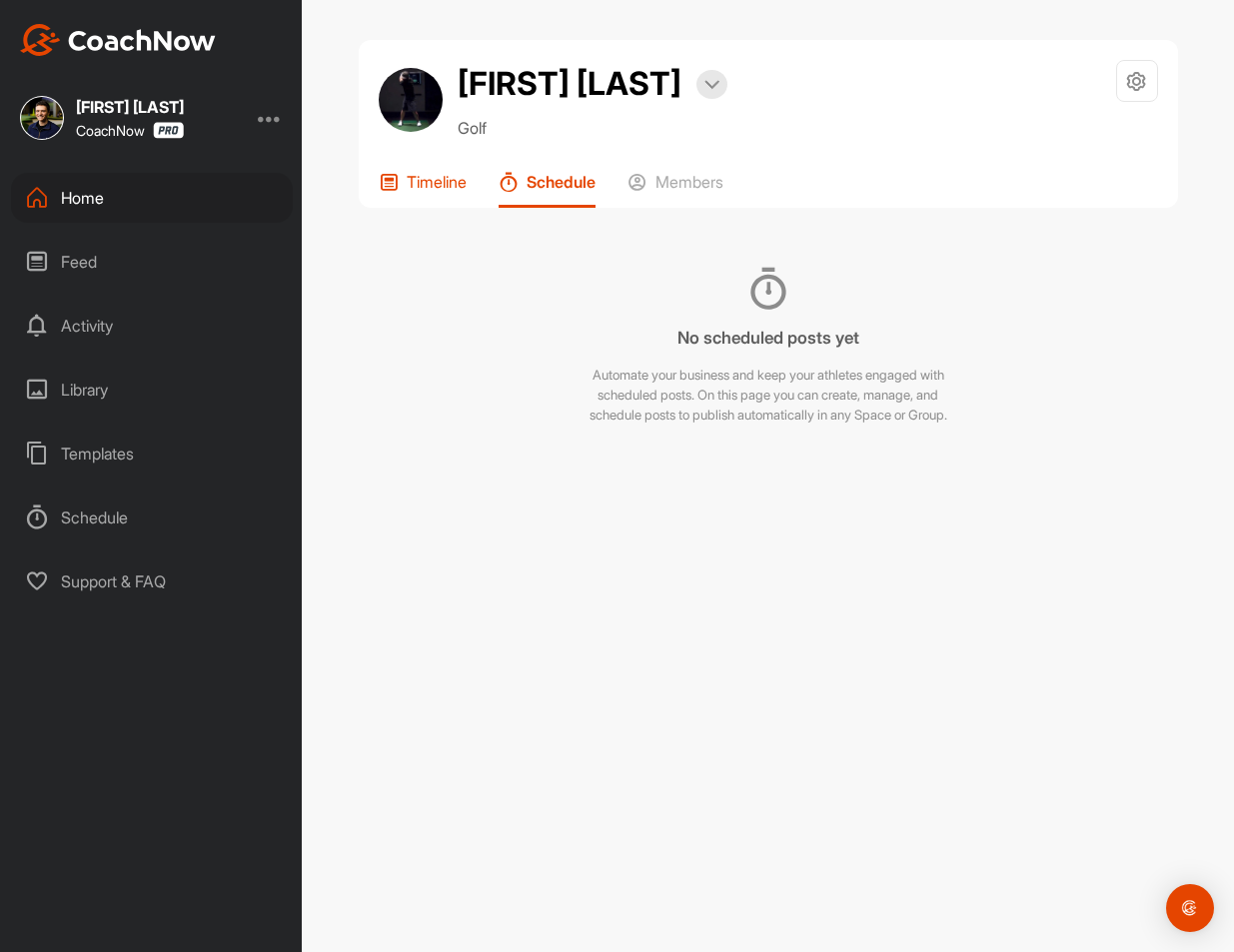 click on "Timeline" at bounding box center [437, 182] 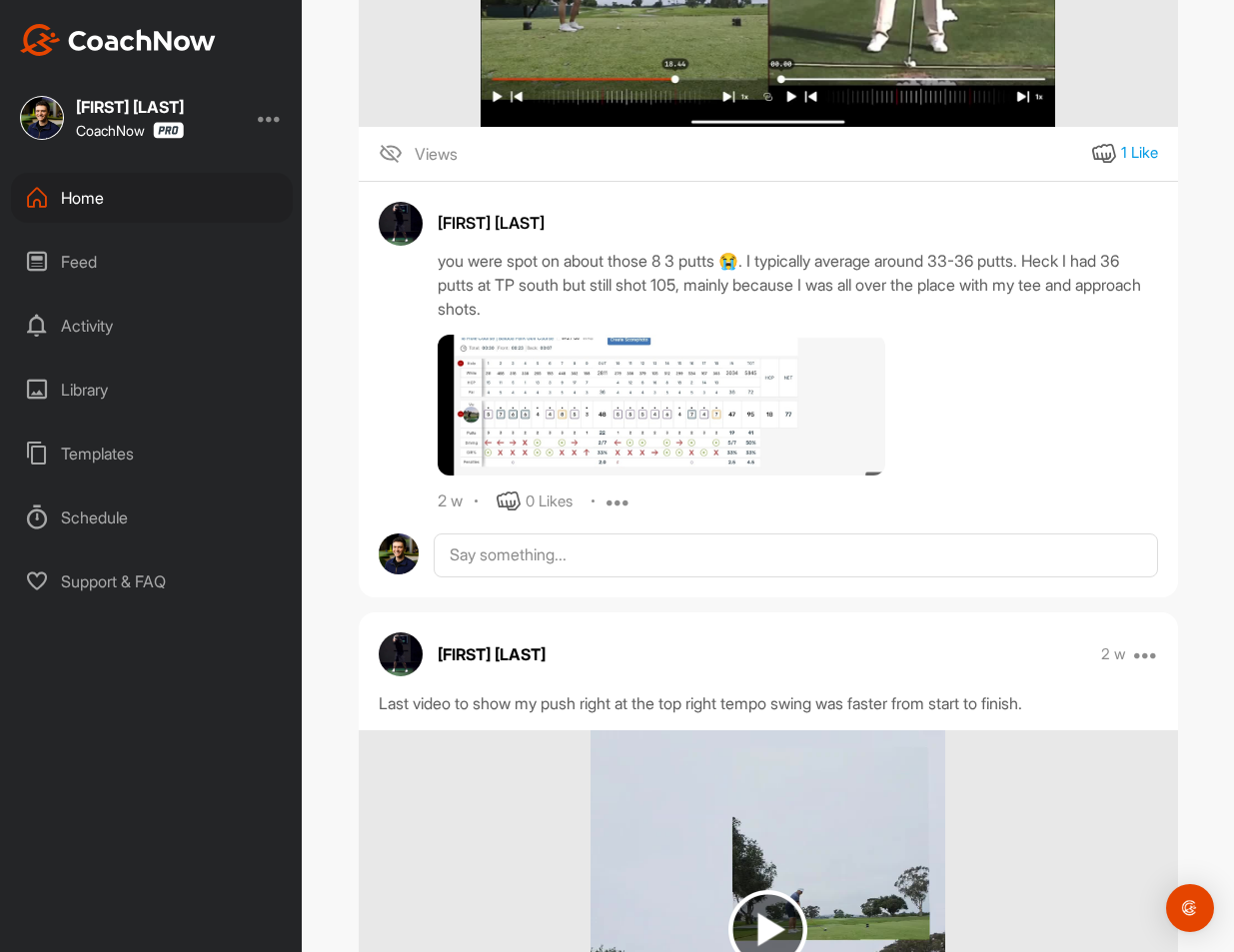 scroll, scrollTop: 2971, scrollLeft: 0, axis: vertical 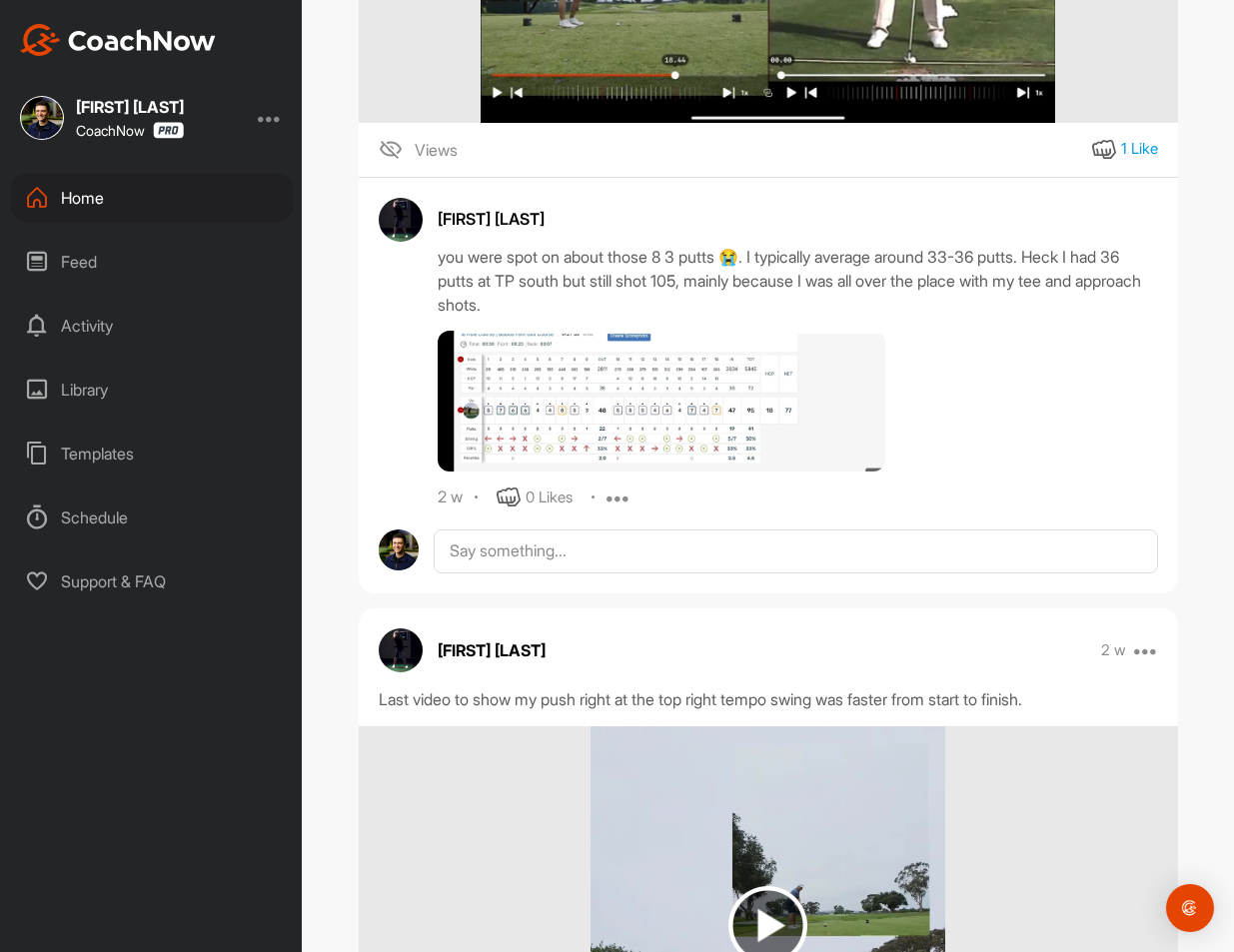 click on "Feed" at bounding box center (152, 262) 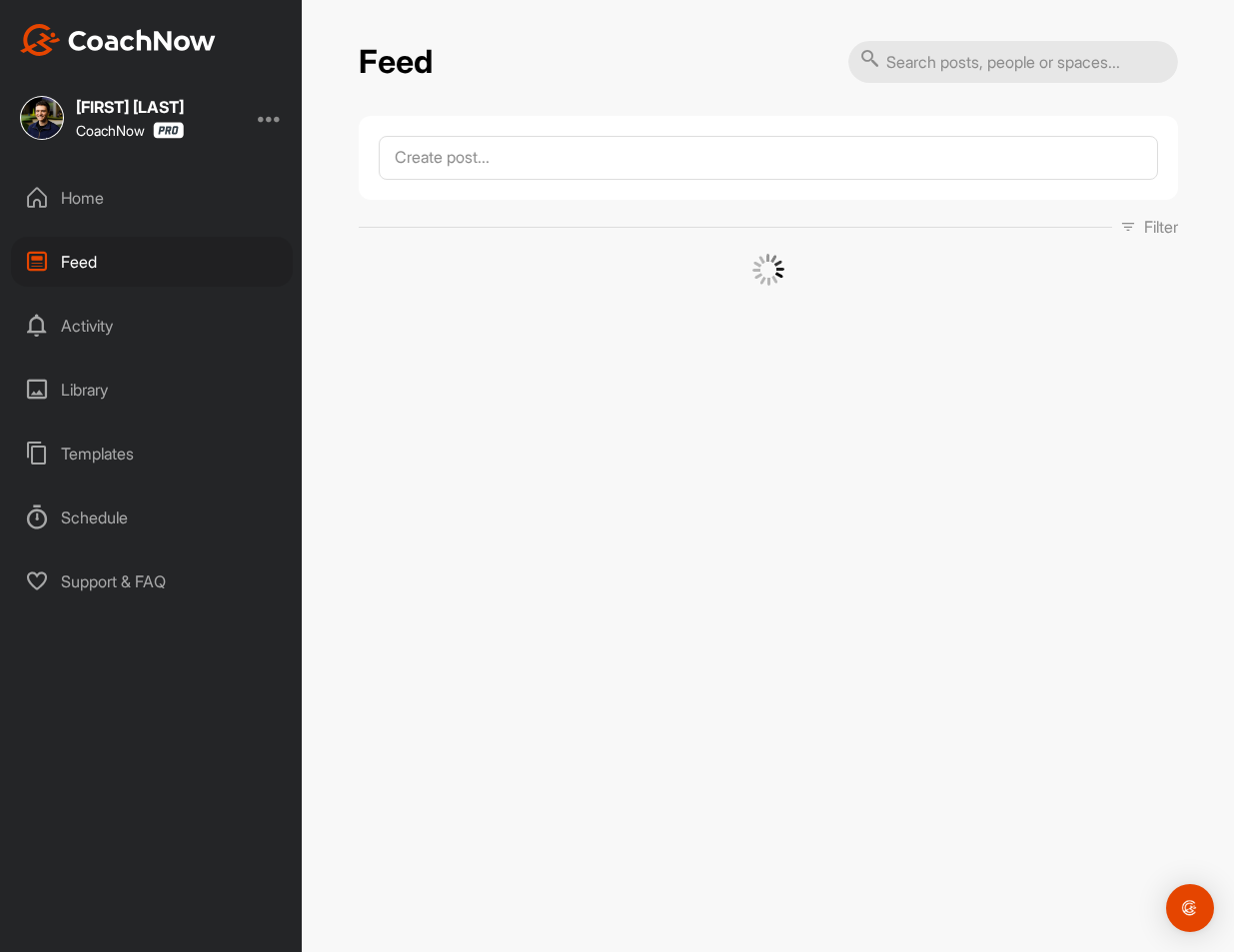 click at bounding box center (1013, 62) 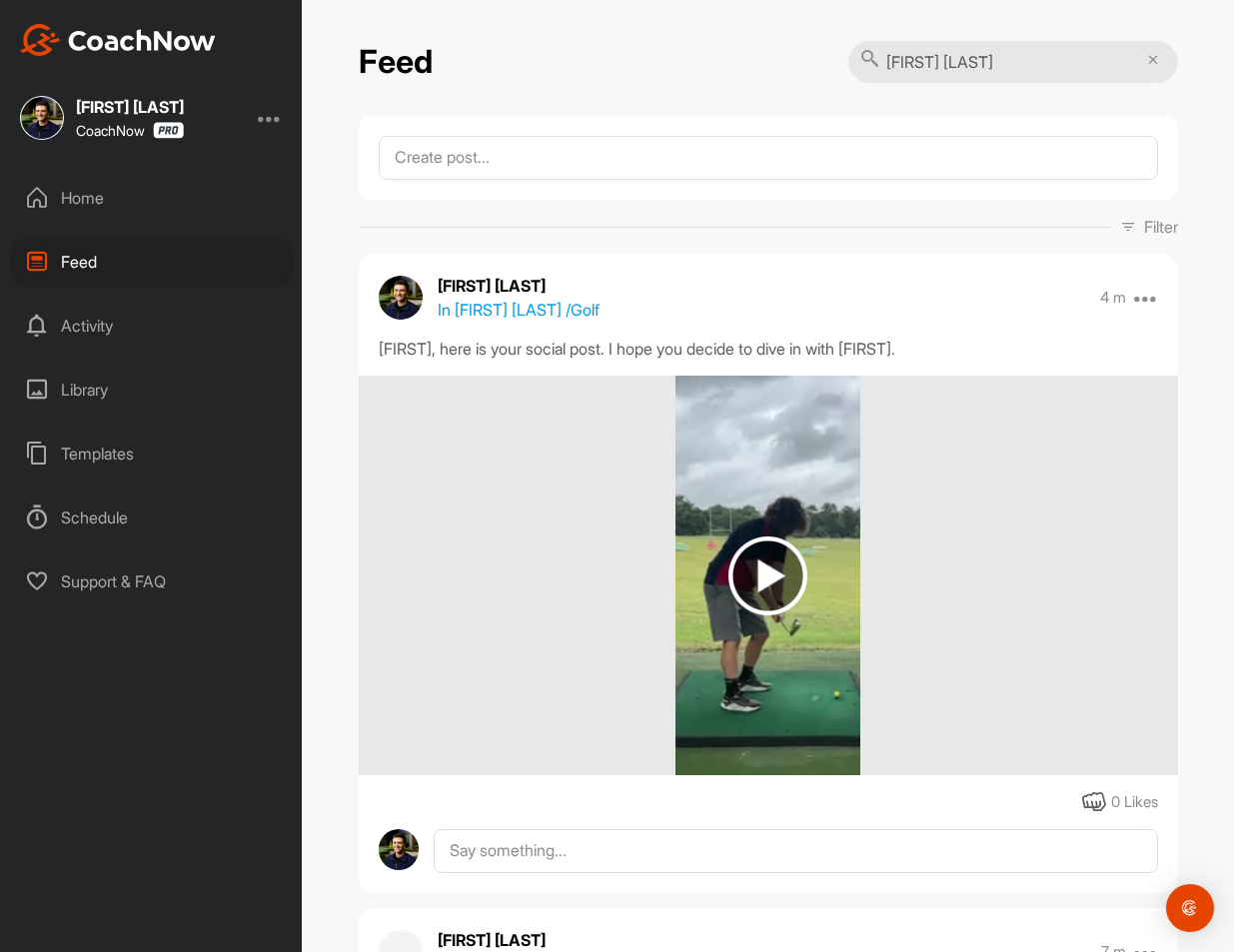 type on "[FIRST] [LAST]" 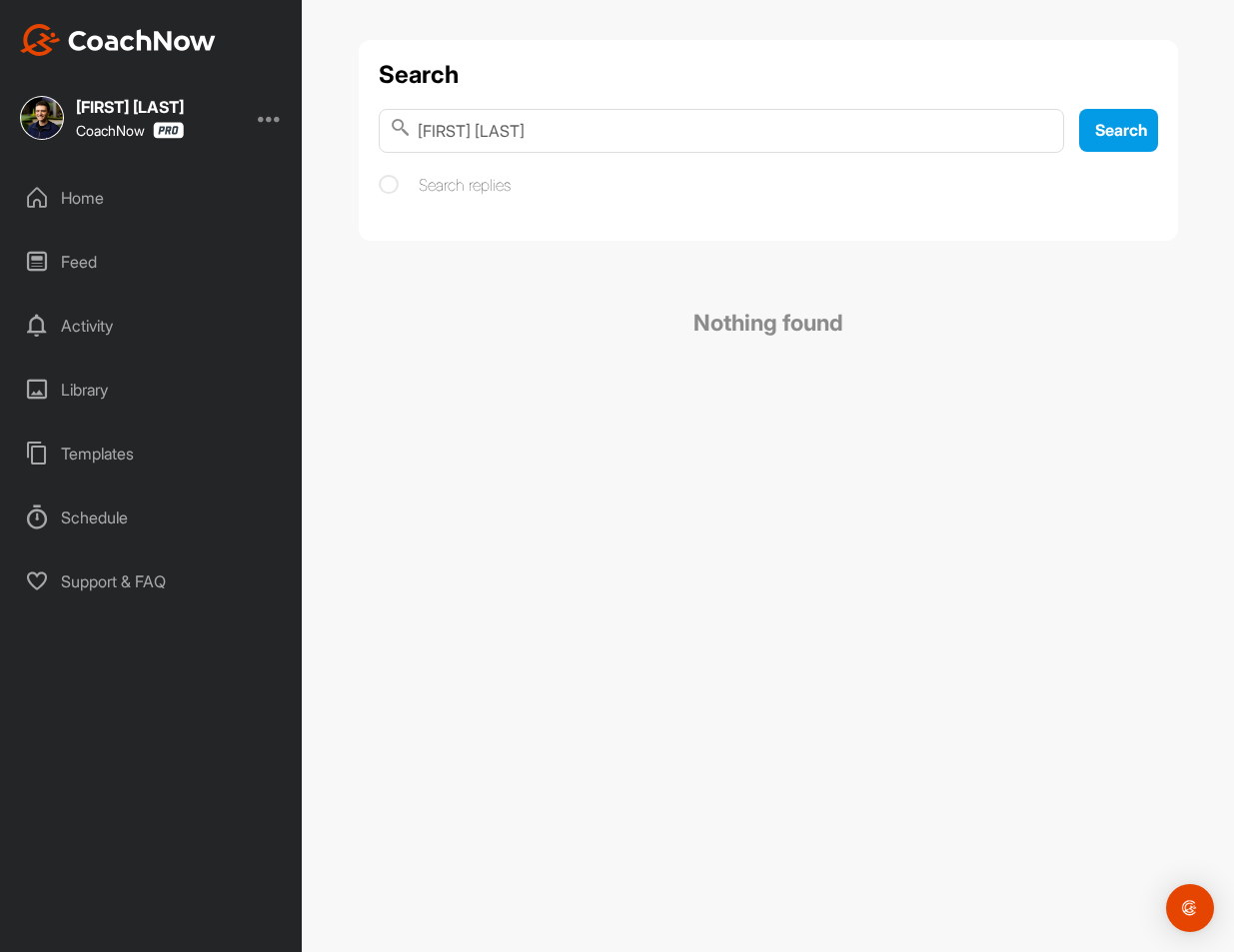 click on "[FIRST] [LAST]" at bounding box center (721, 131) 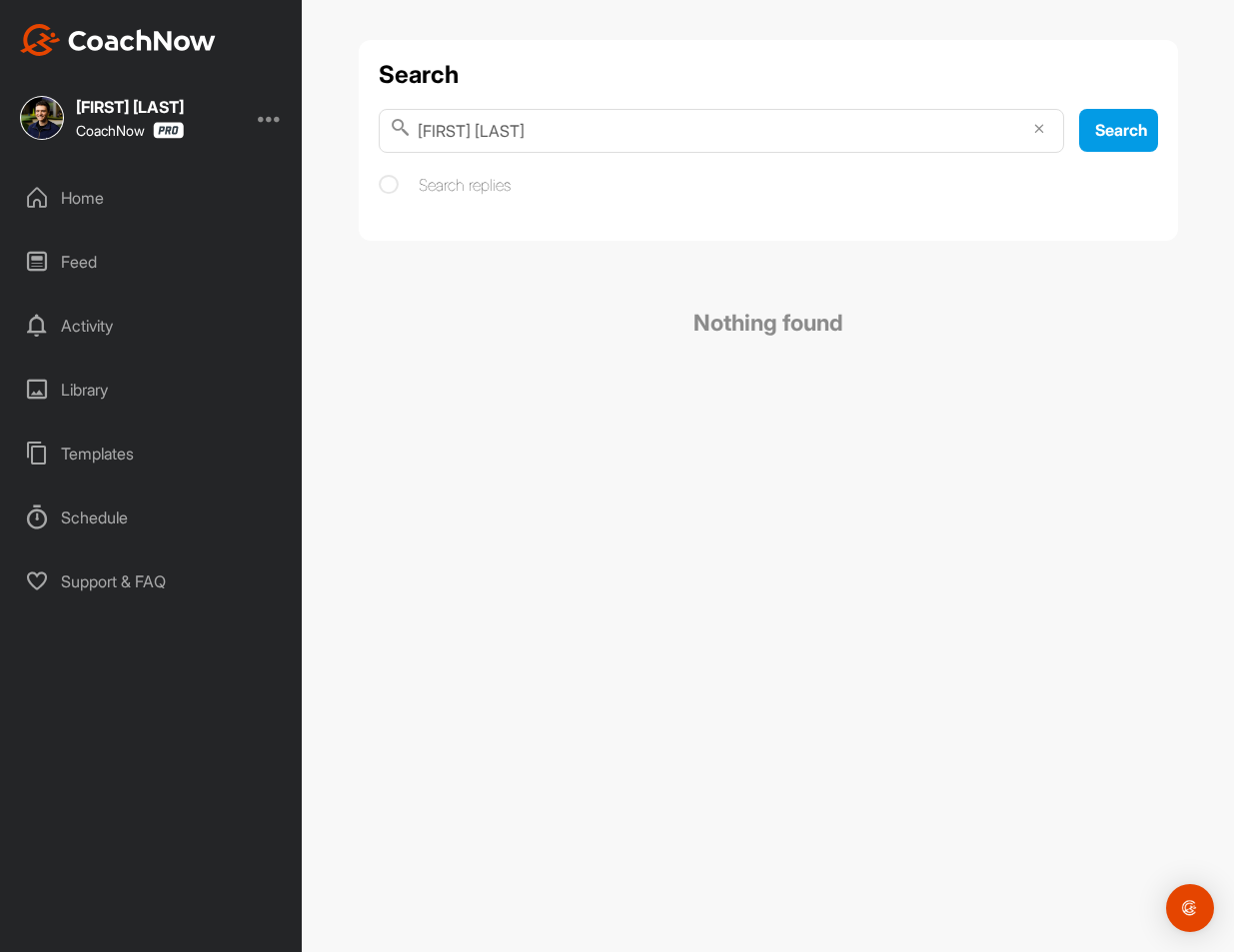 type on "[FIRST] [LAST]" 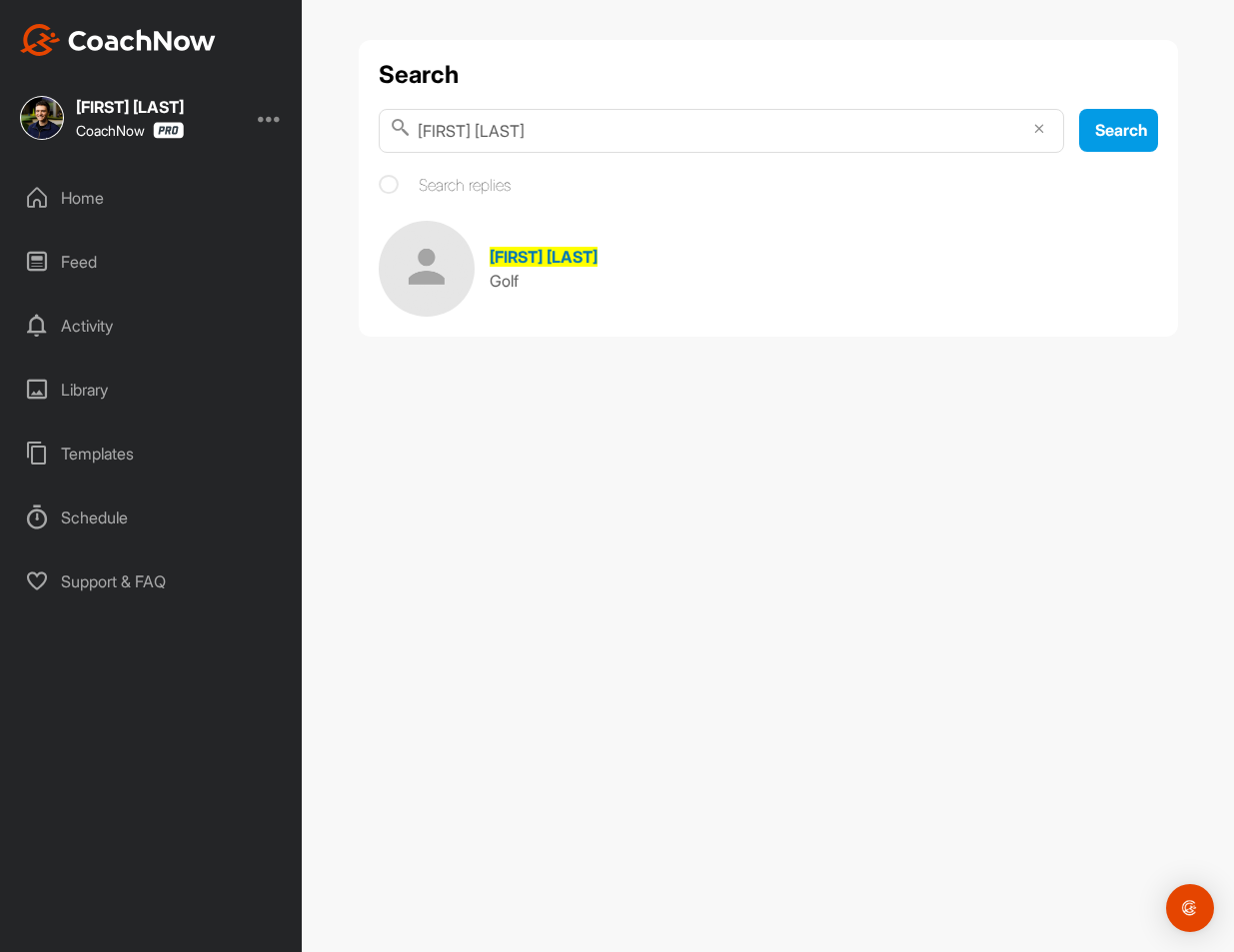 click at bounding box center (427, 269) 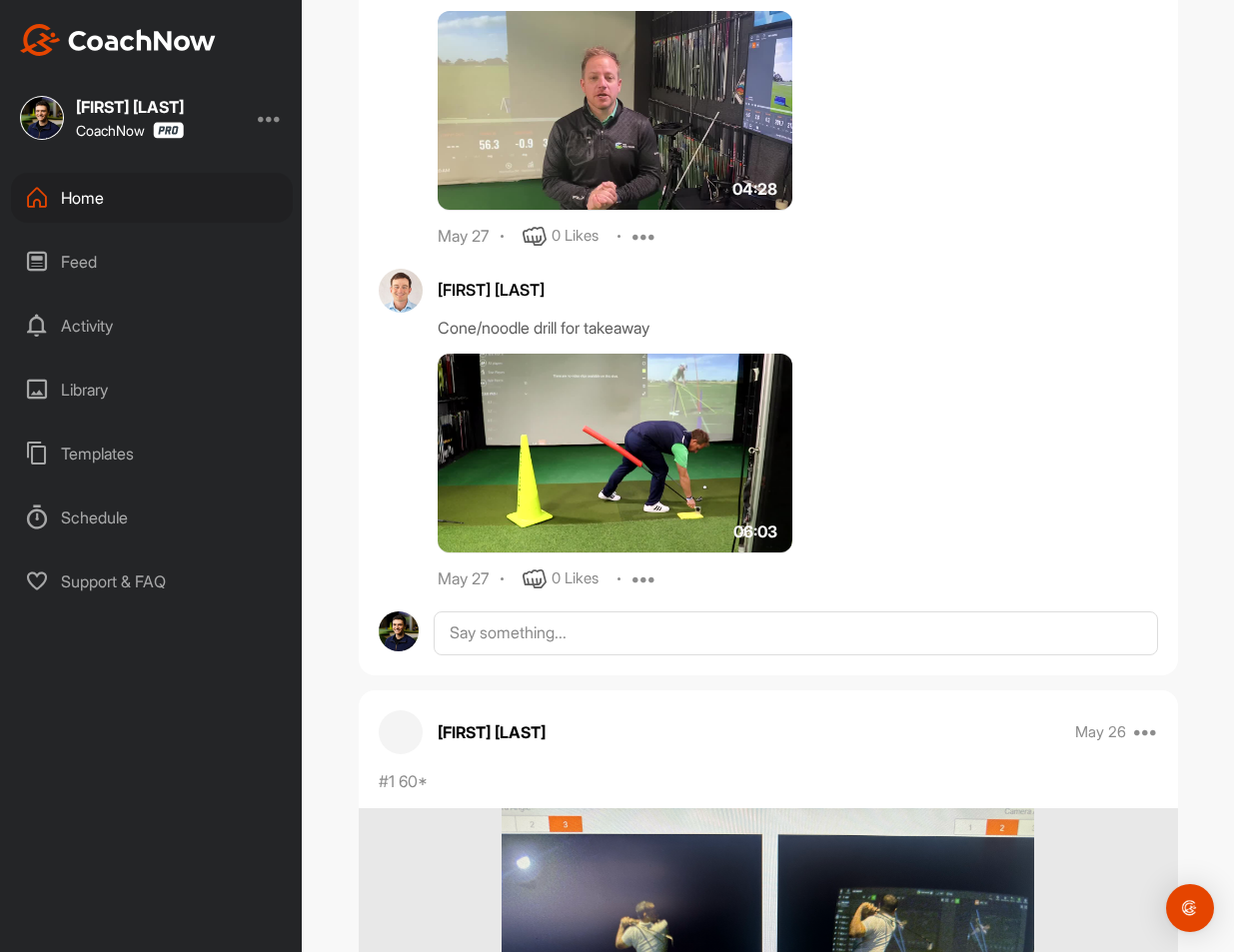 scroll, scrollTop: 1563, scrollLeft: 0, axis: vertical 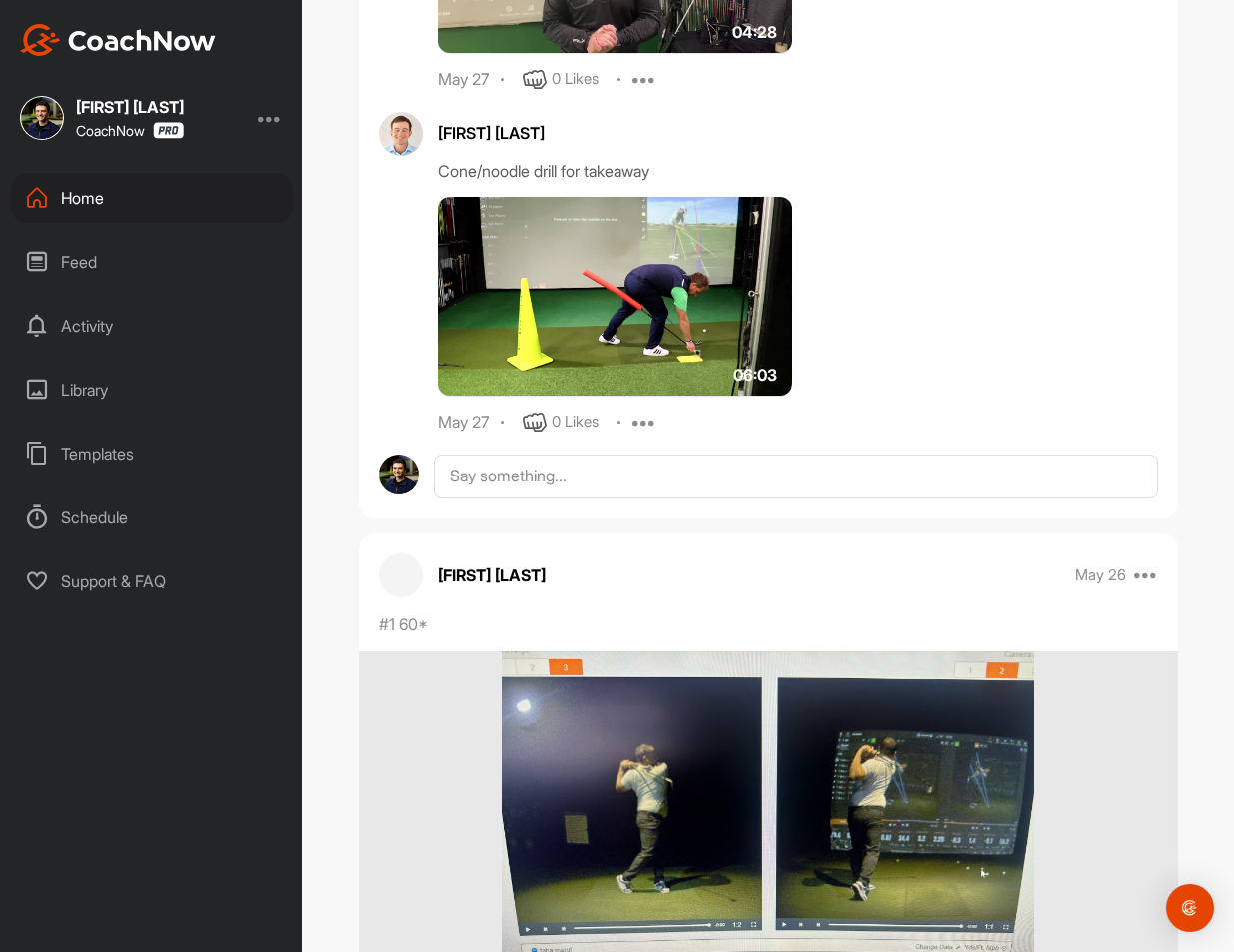 click on "Feed" at bounding box center [152, 262] 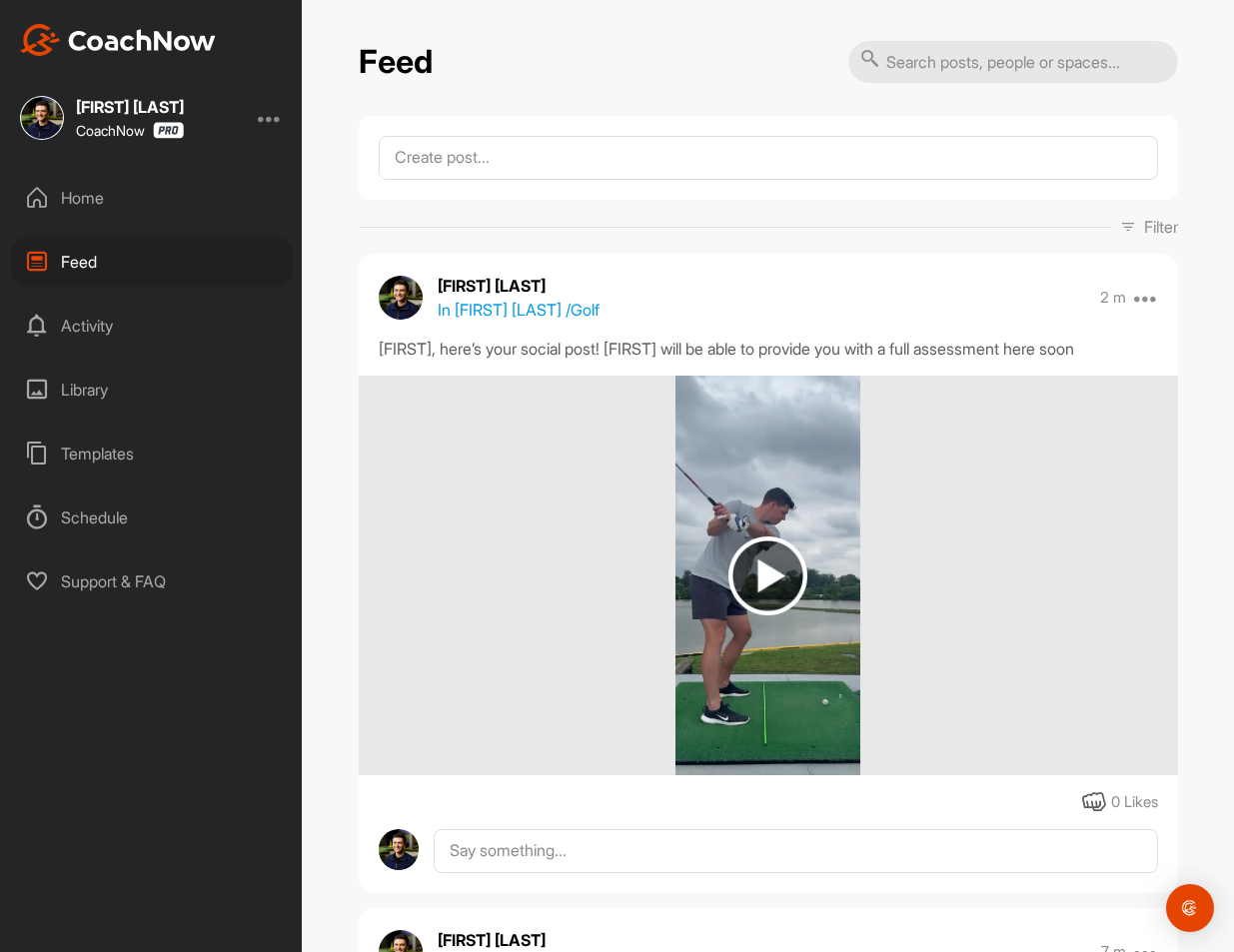 click at bounding box center (1013, 62) 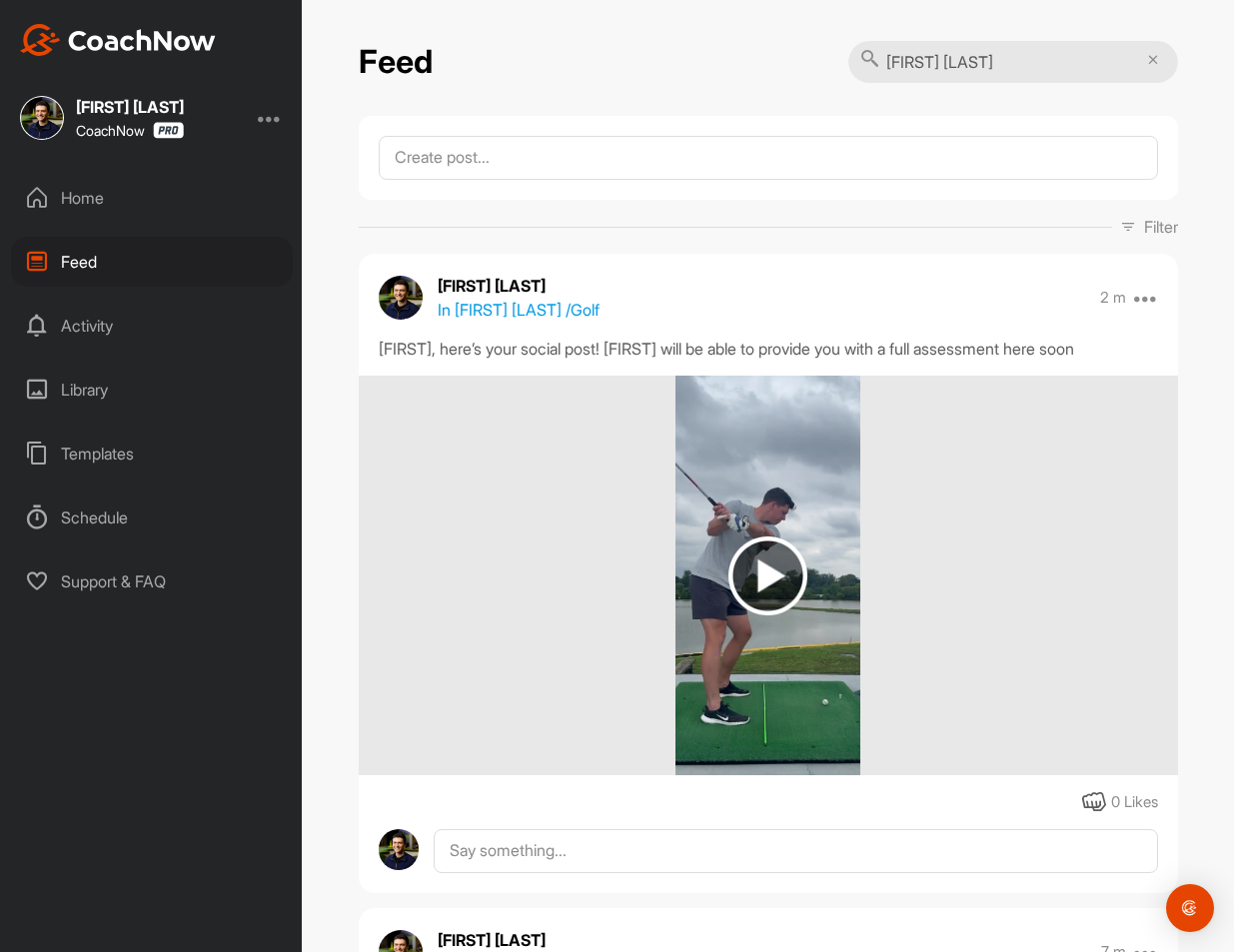 type on "[FIRST] [LAST]" 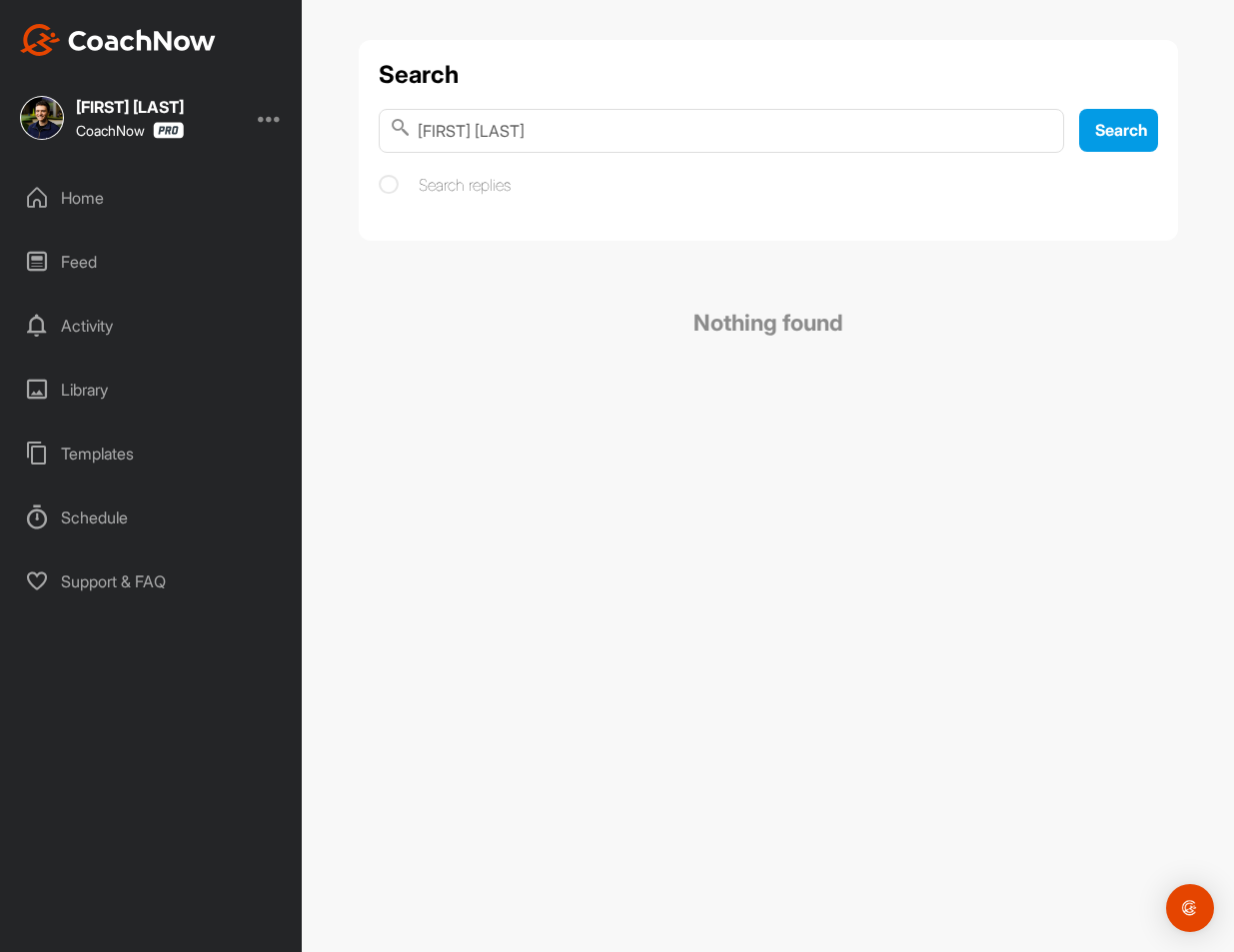 click on "[FIRST] [LAST]" at bounding box center [721, 131] 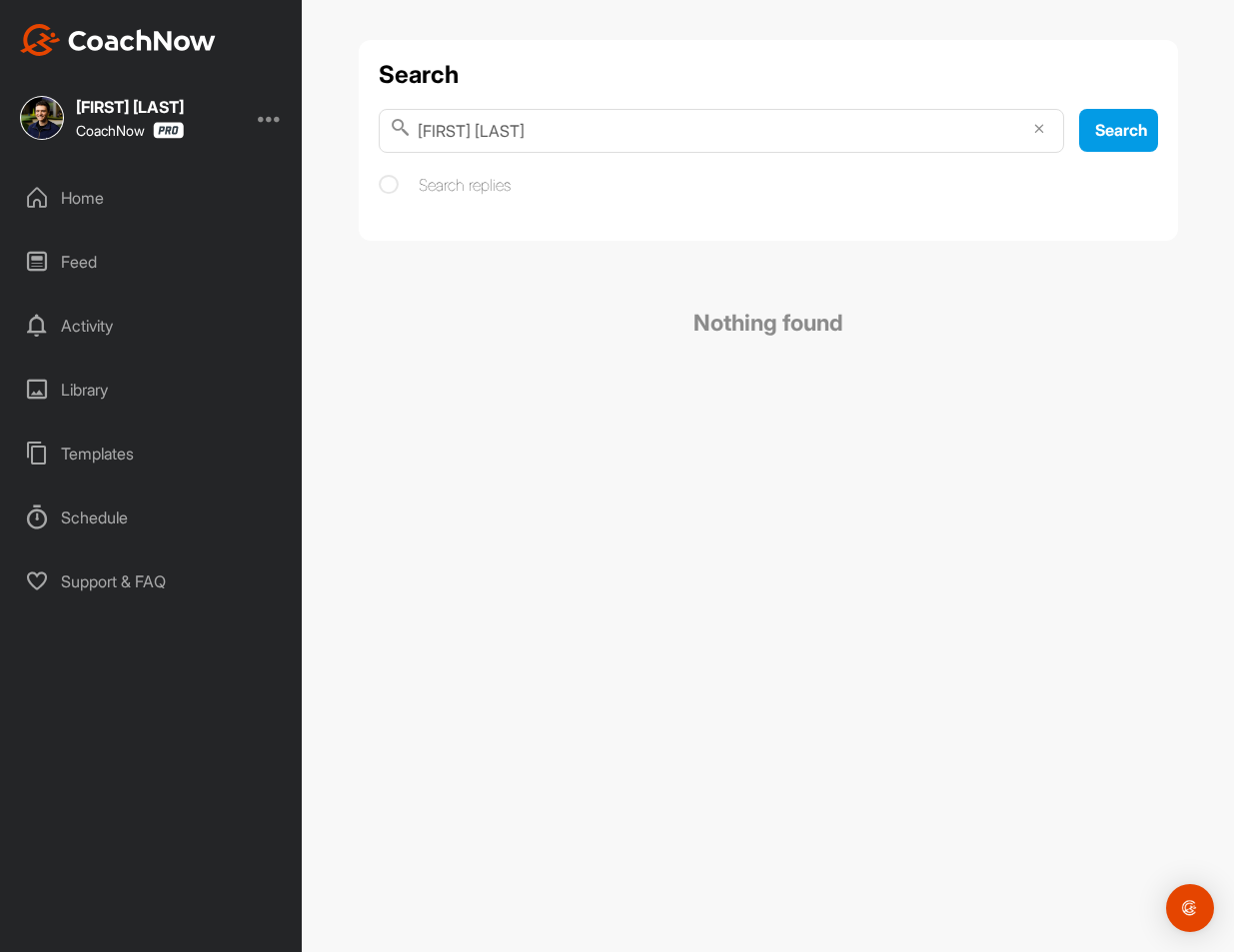 type on "[FIRST] [LAST]" 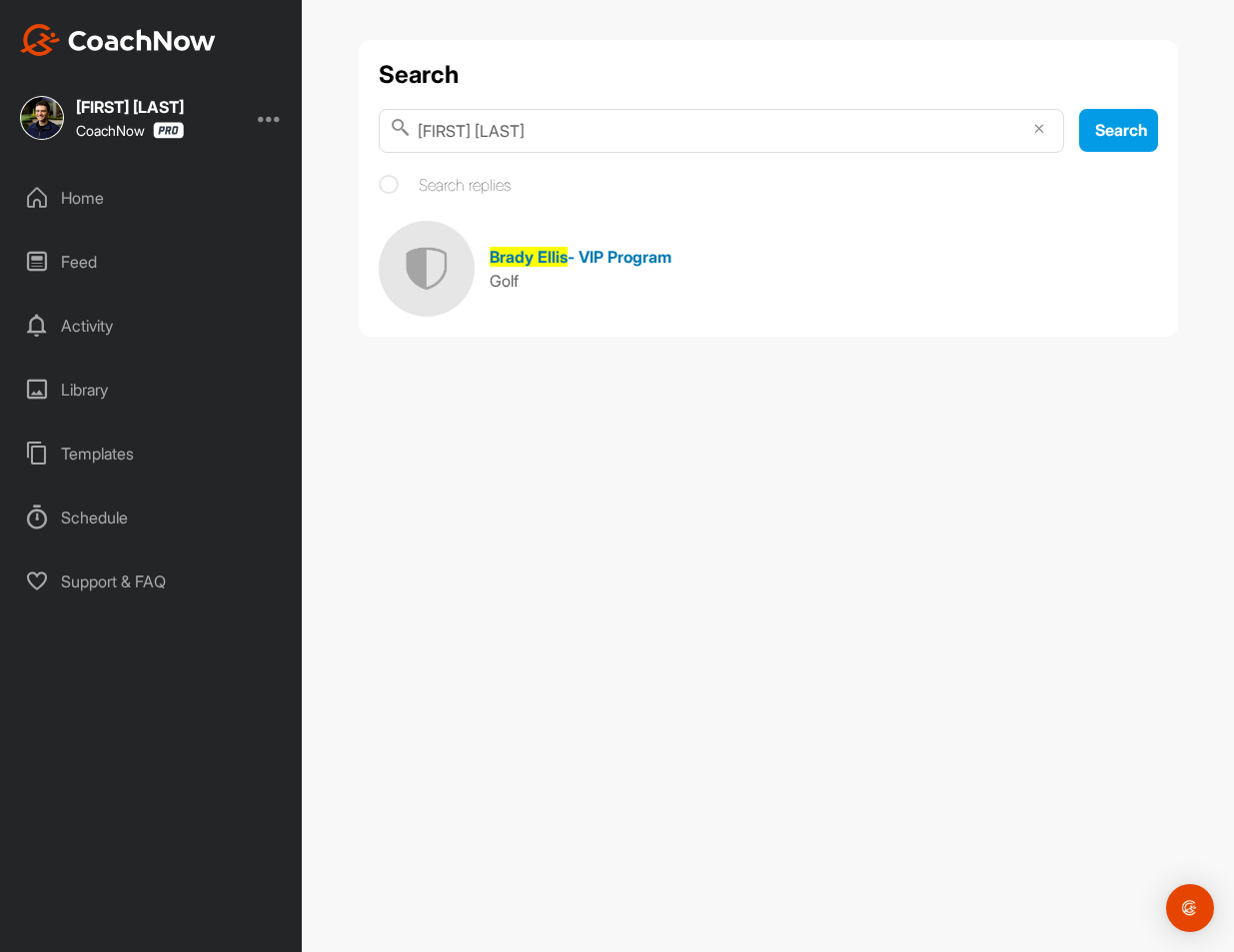 click at bounding box center (427, 269) 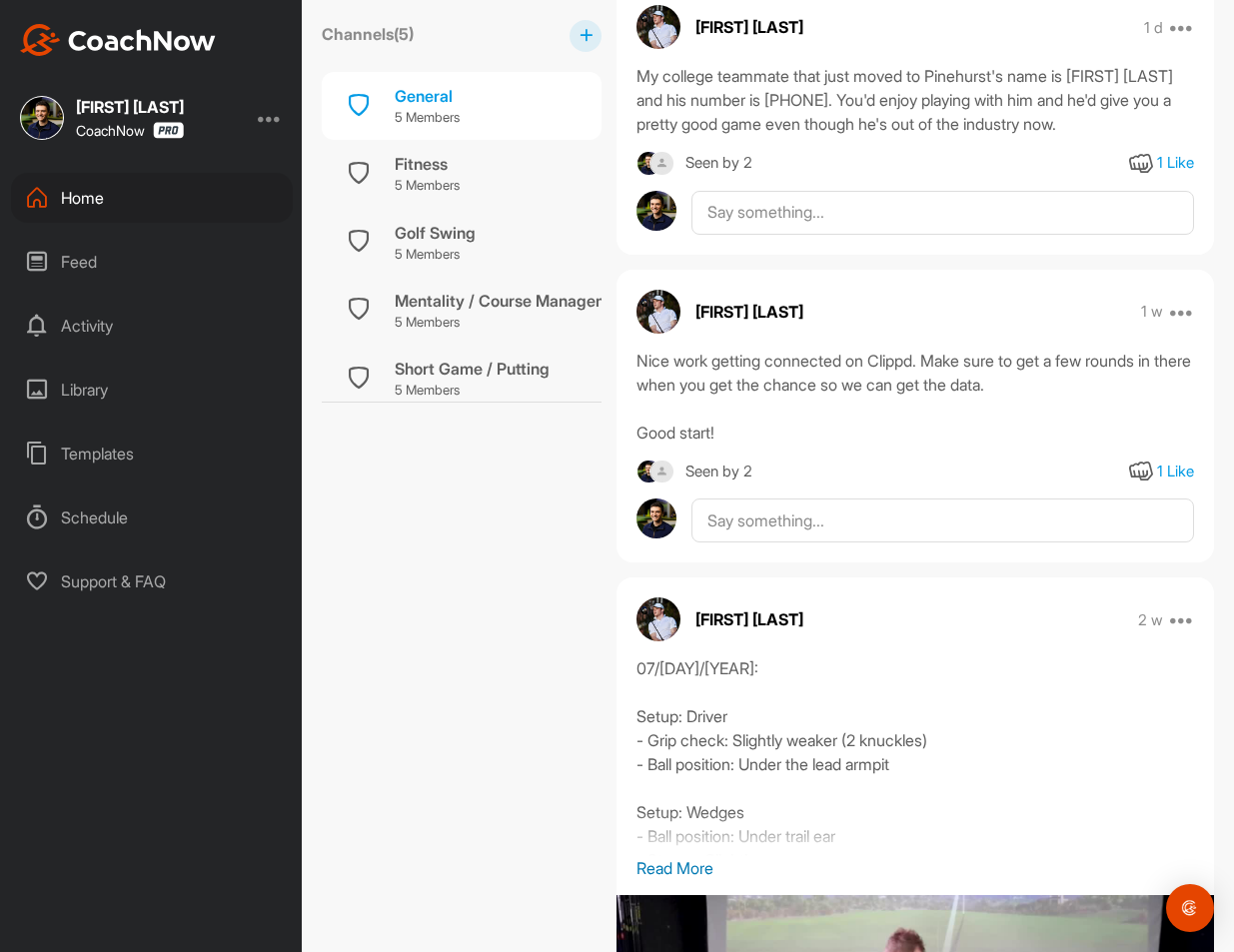 scroll, scrollTop: 724, scrollLeft: 0, axis: vertical 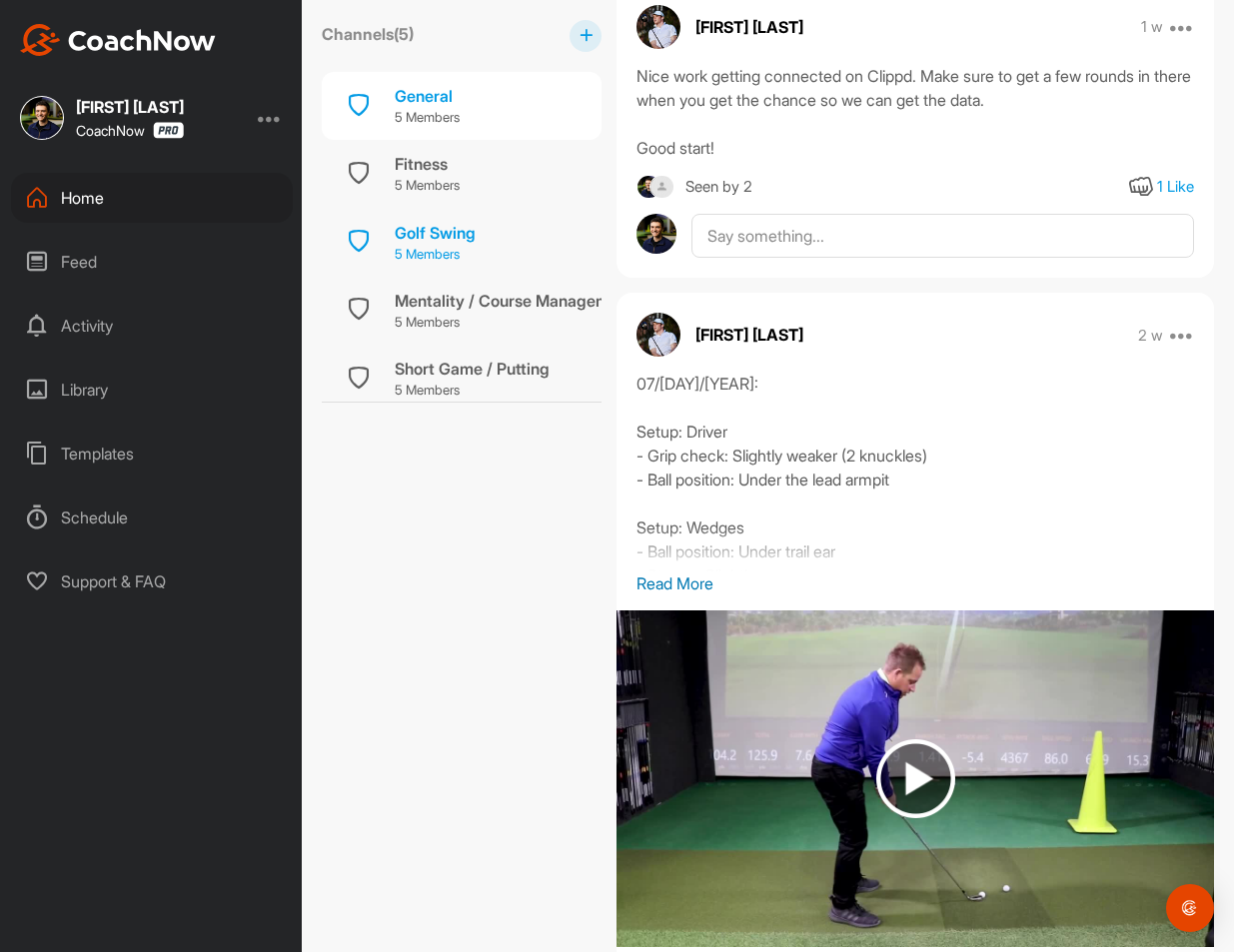 click on "Golf Swing" at bounding box center (435, 233) 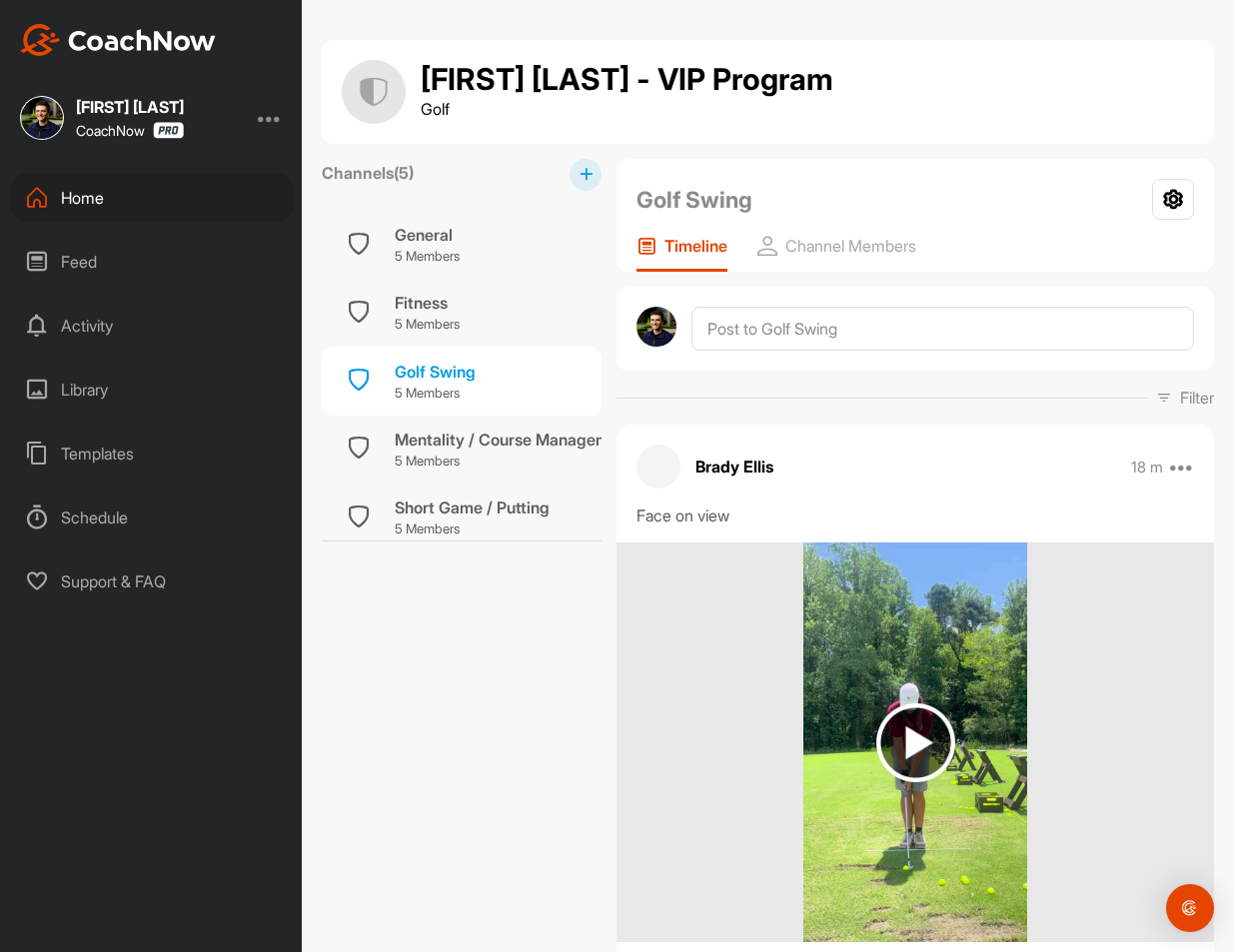 click on "Feed" at bounding box center [152, 262] 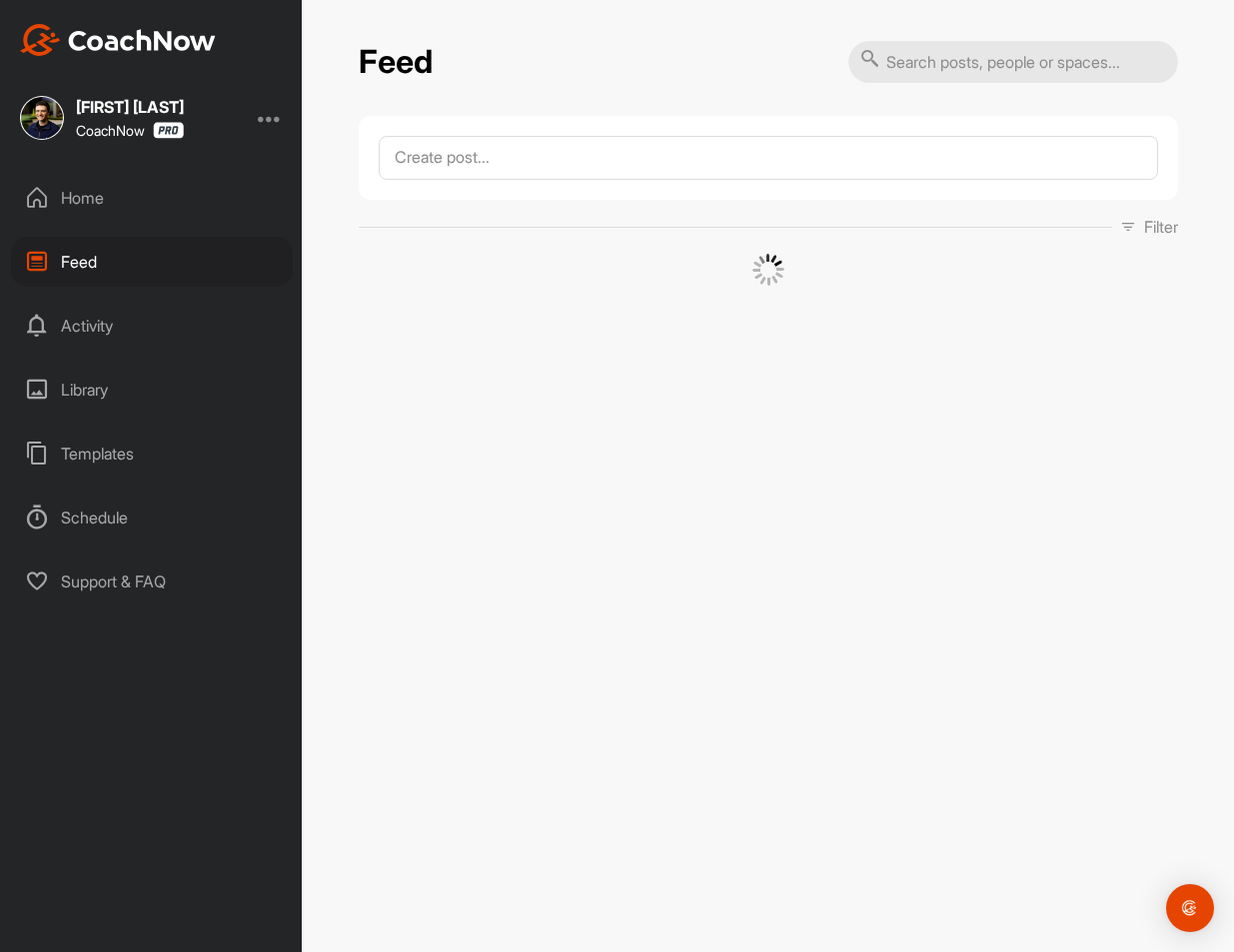 click at bounding box center (1013, 62) 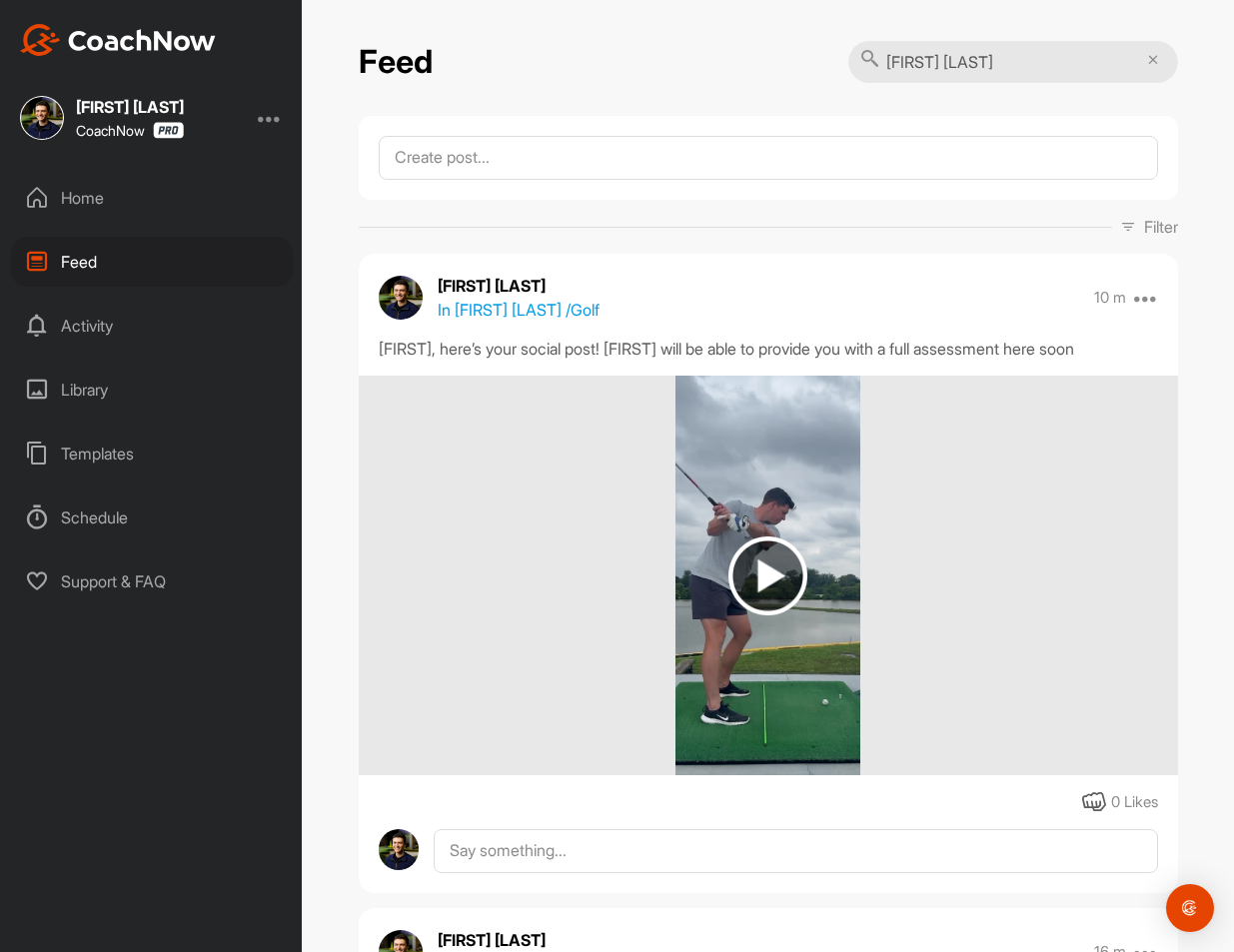 type on "[FIRST] [LAST]" 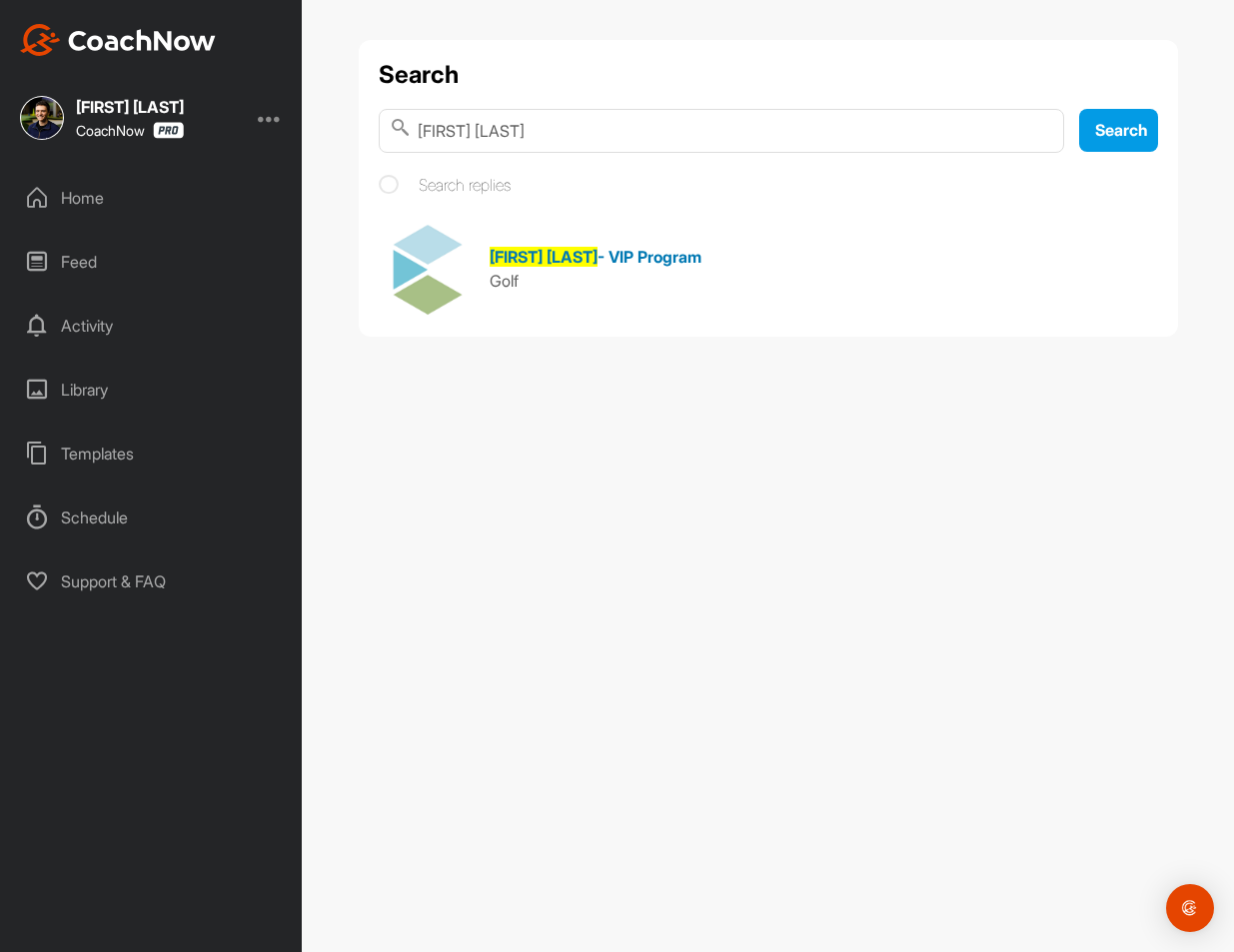 click on "[FIRST] [LAST]  - VIP Program Golf" at bounding box center [768, 269] 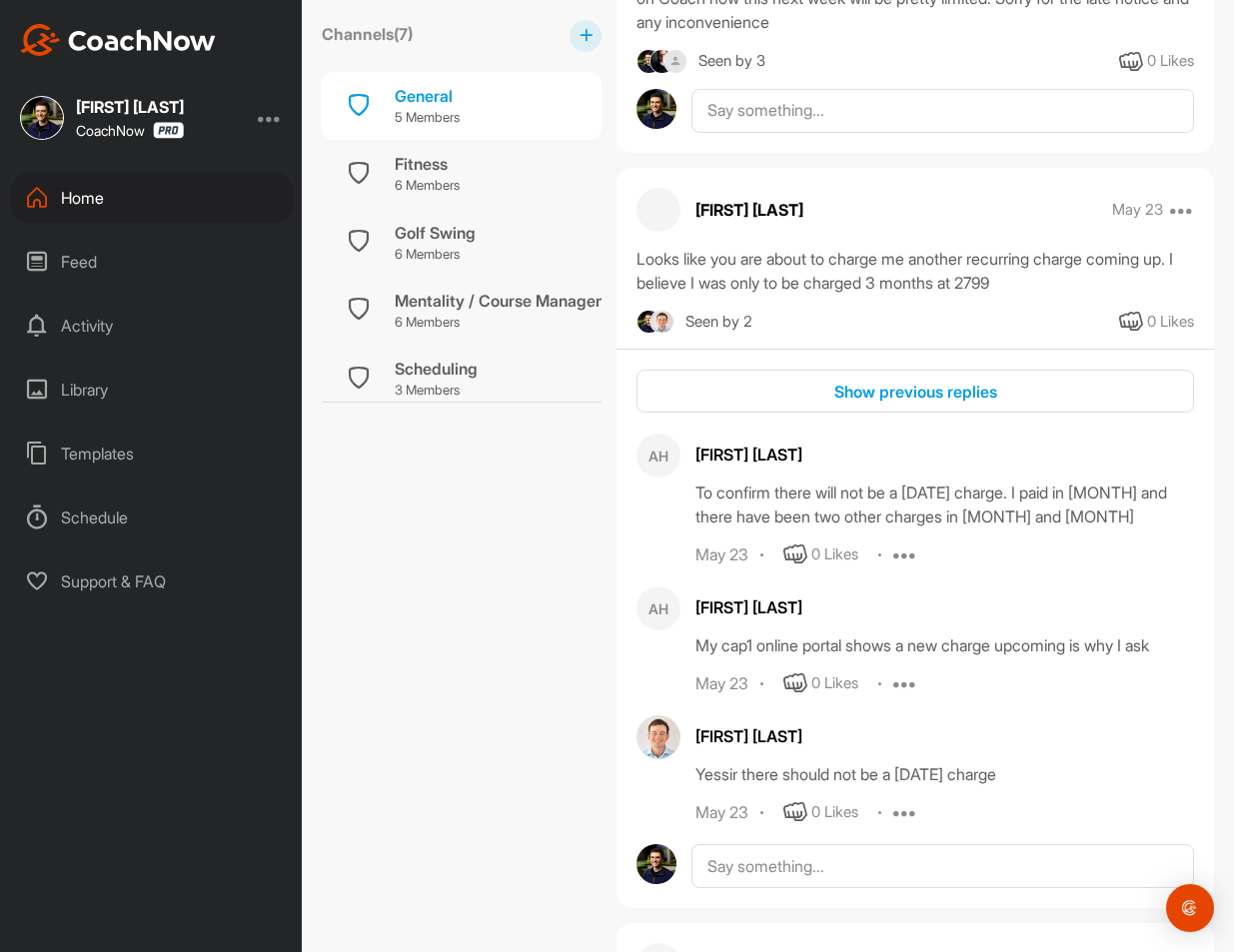 scroll, scrollTop: 615, scrollLeft: 0, axis: vertical 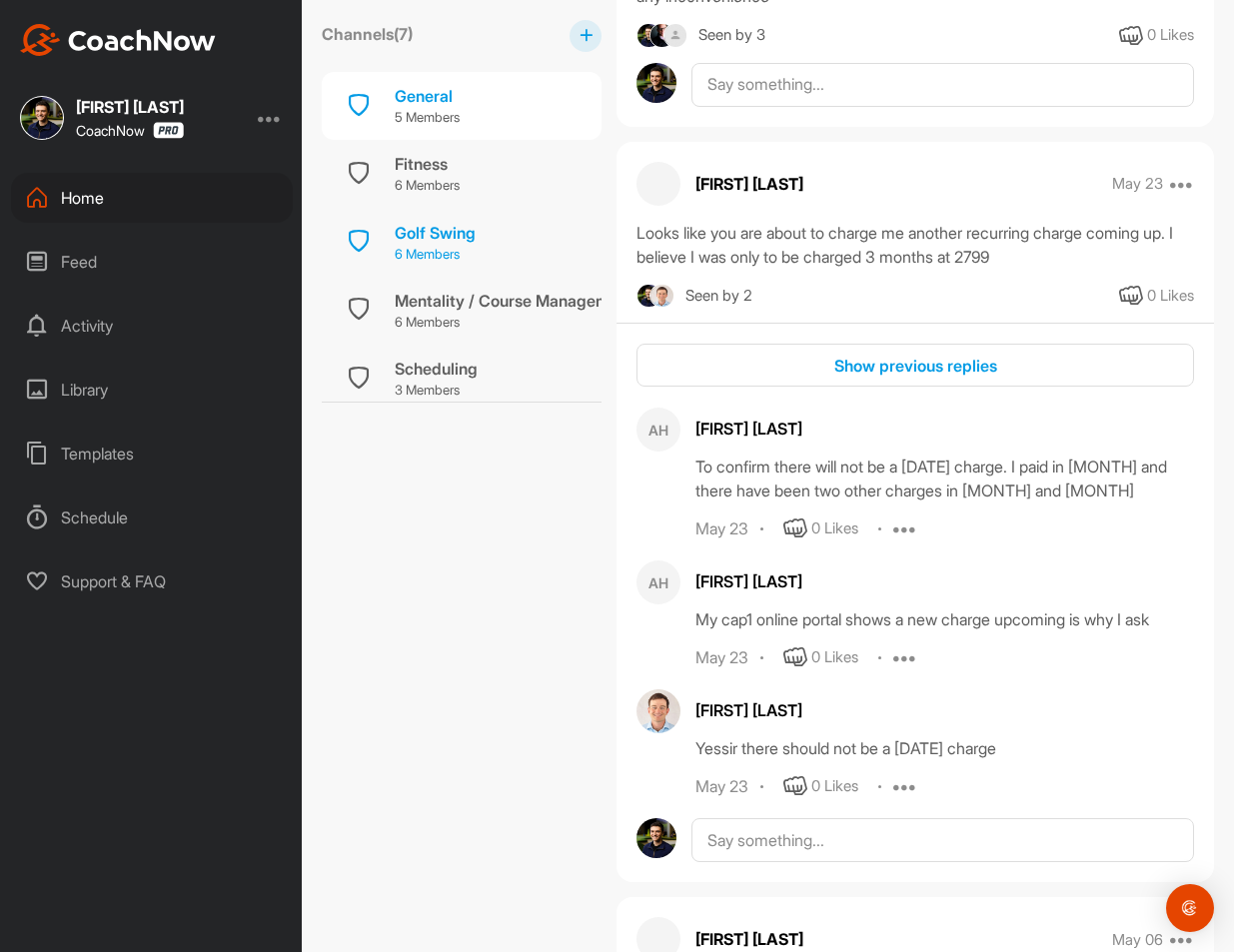 click on "Golf Swing" at bounding box center (435, 233) 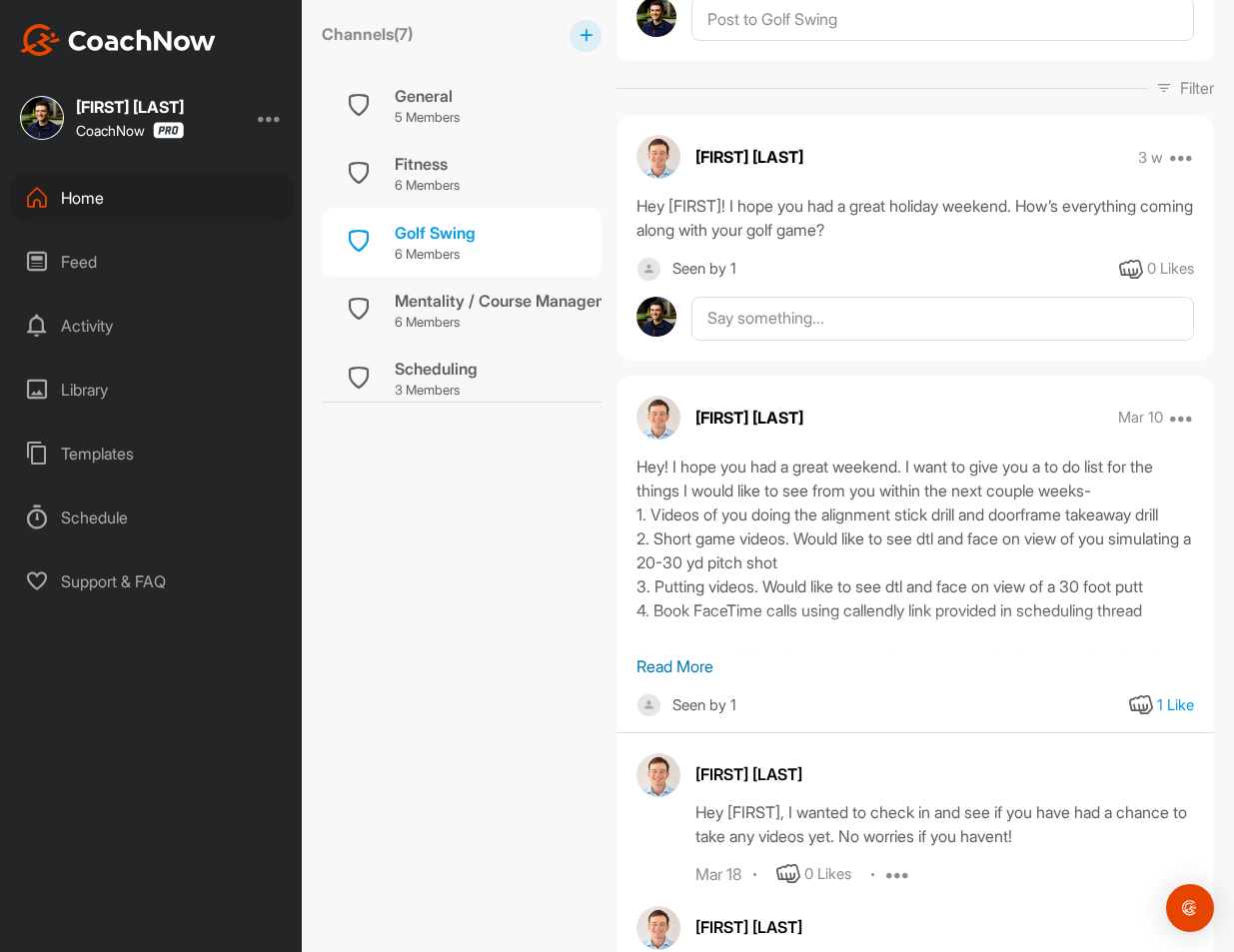 scroll, scrollTop: 0, scrollLeft: 0, axis: both 